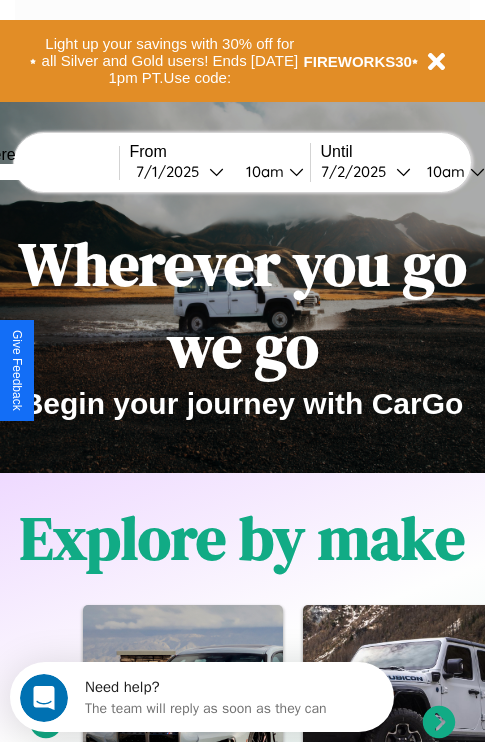 scroll, scrollTop: 0, scrollLeft: 0, axis: both 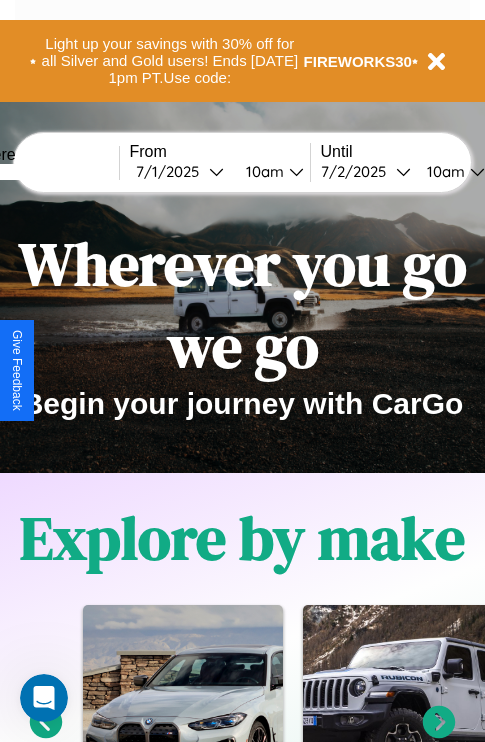 click at bounding box center [44, 172] 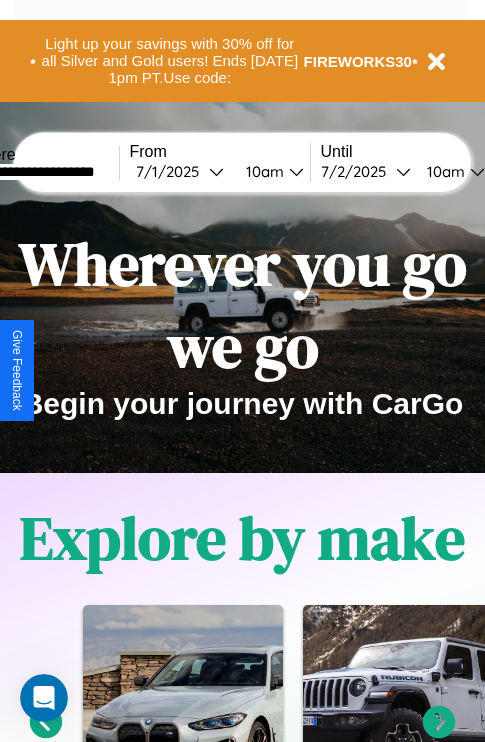 type on "**********" 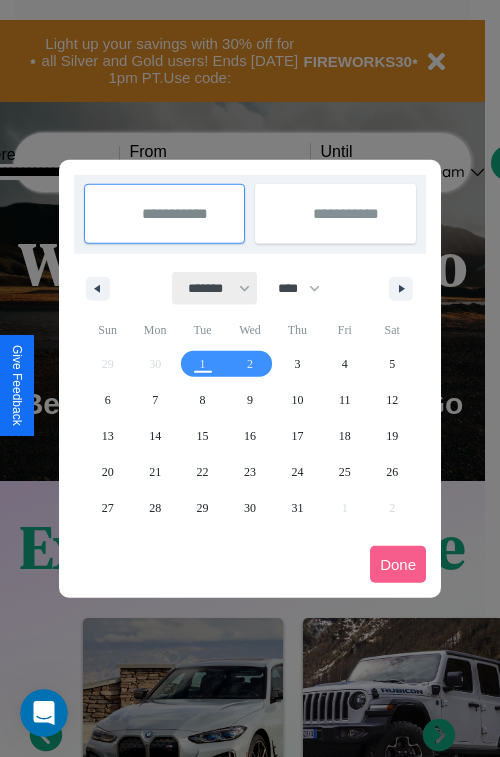 click on "******* ******** ***** ***** *** **** **** ****** ********* ******* ******** ********" at bounding box center (215, 288) 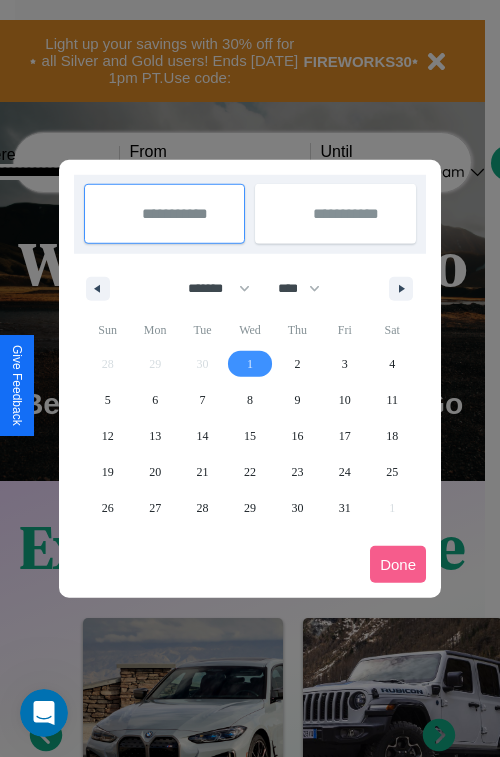 click on "1" at bounding box center (250, 364) 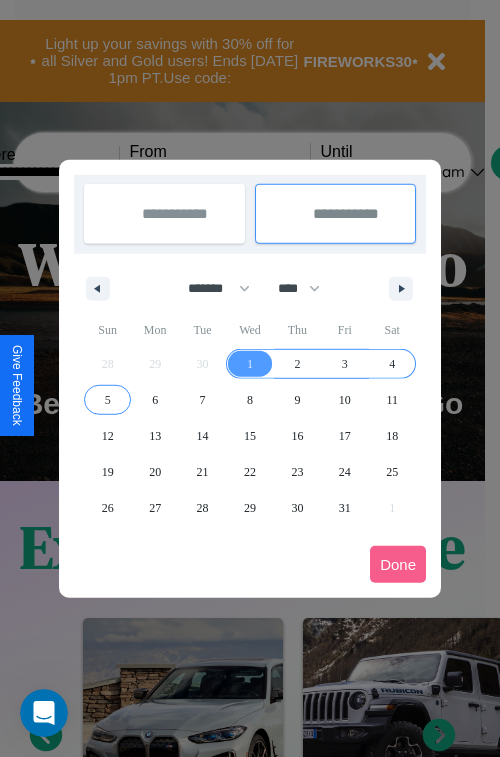click on "5" at bounding box center [108, 400] 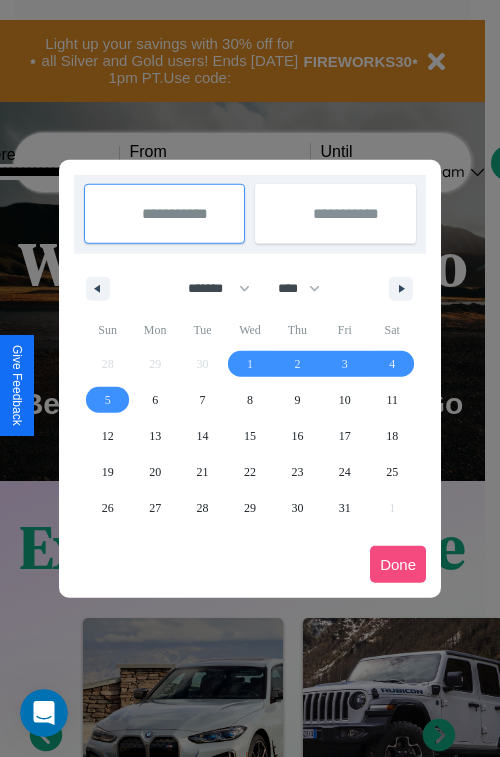 click on "Done" at bounding box center [398, 564] 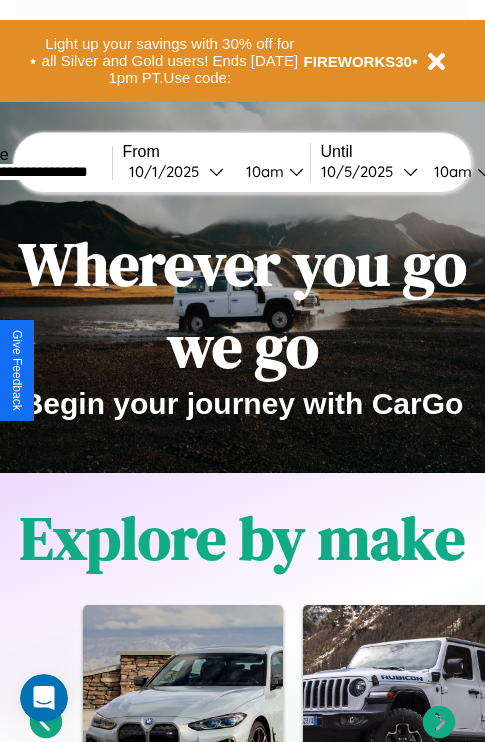 scroll, scrollTop: 0, scrollLeft: 74, axis: horizontal 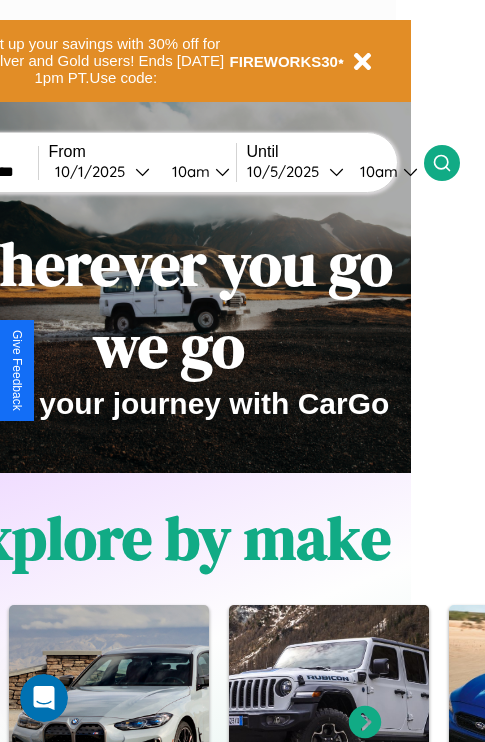 click 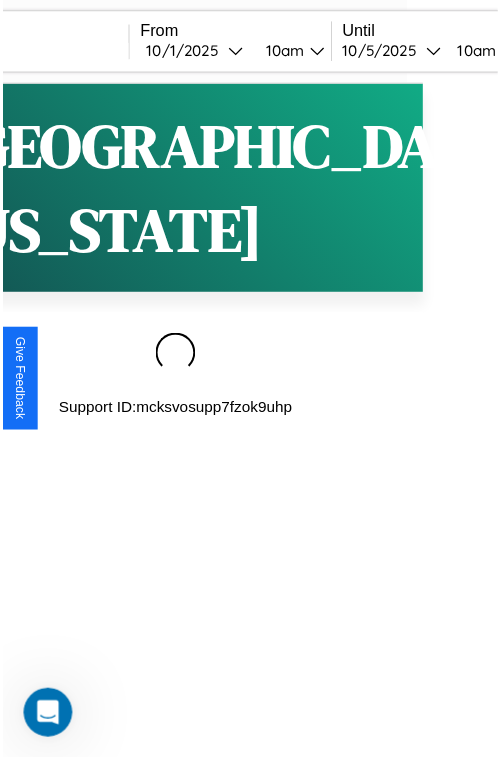 scroll, scrollTop: 0, scrollLeft: 0, axis: both 